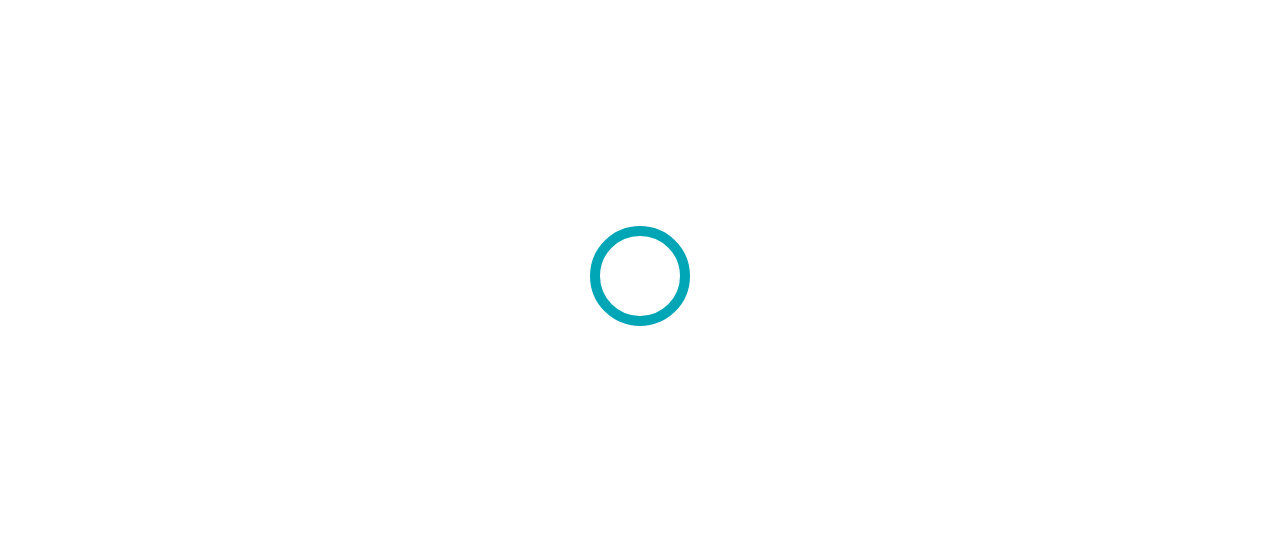 scroll, scrollTop: 0, scrollLeft: 0, axis: both 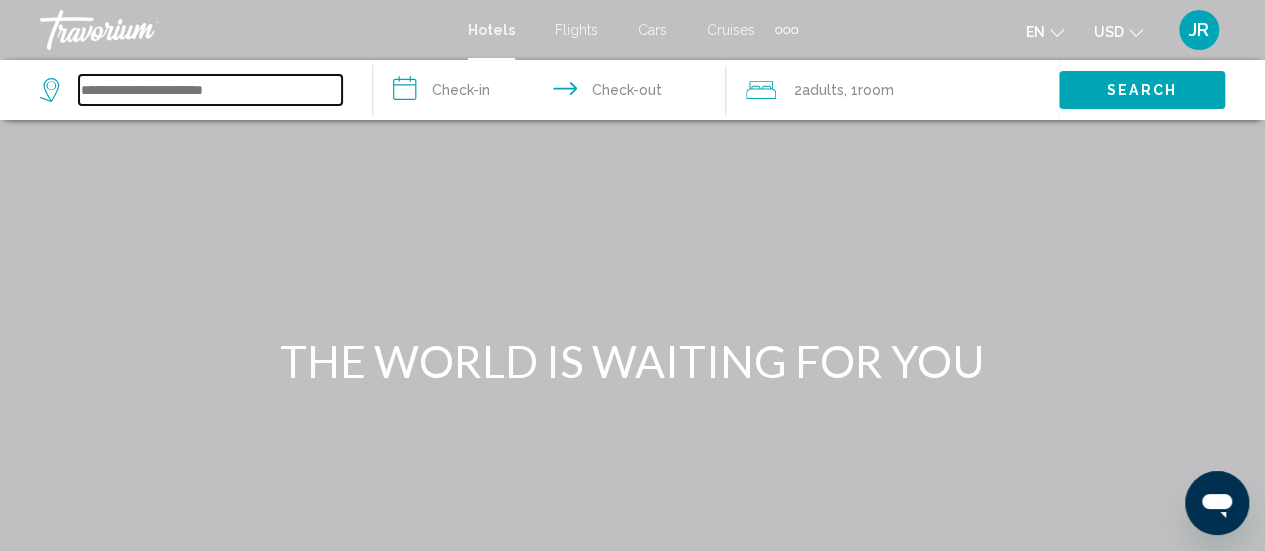click at bounding box center [210, 90] 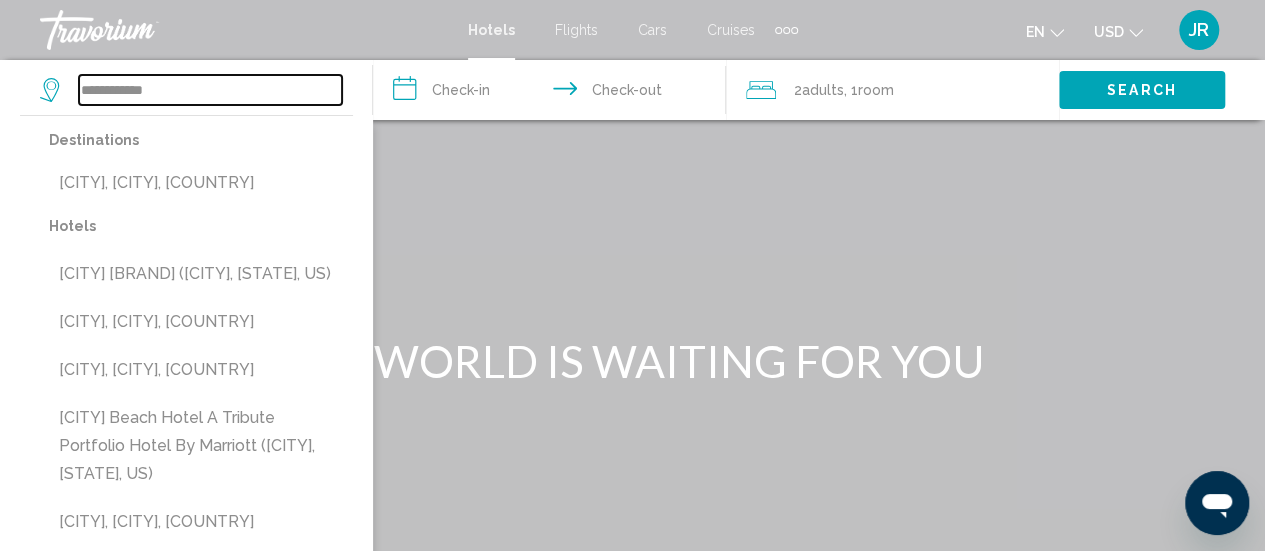 type on "**********" 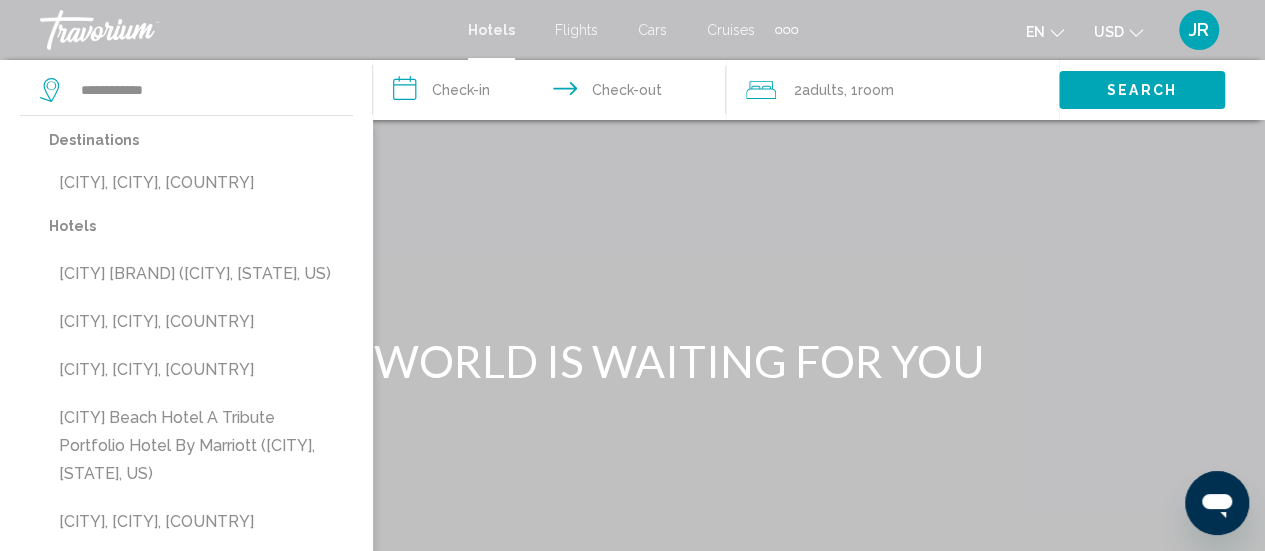 click on "**********" at bounding box center [553, 93] 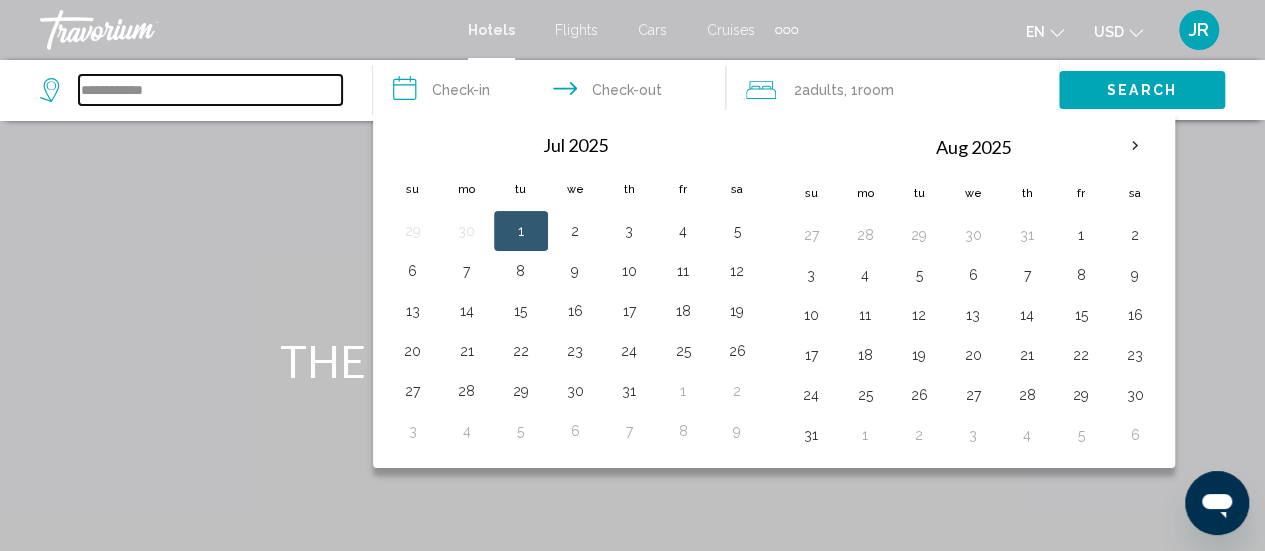 click on "**********" at bounding box center (210, 90) 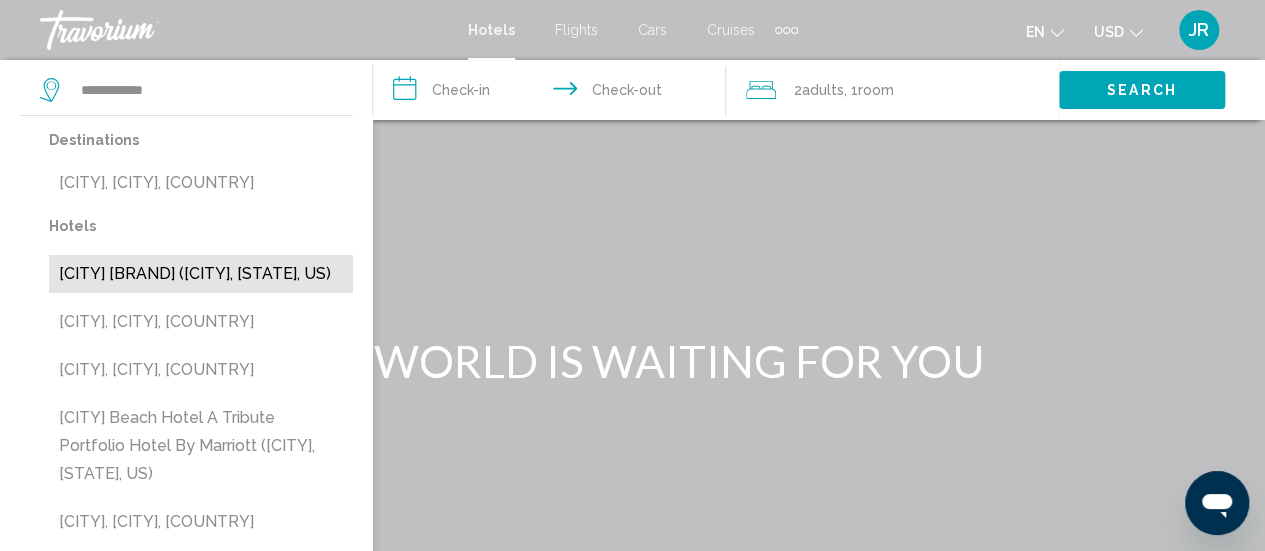 click on "[CITY] [BRAND] ([CITY], [STATE], US)" at bounding box center [201, 183] 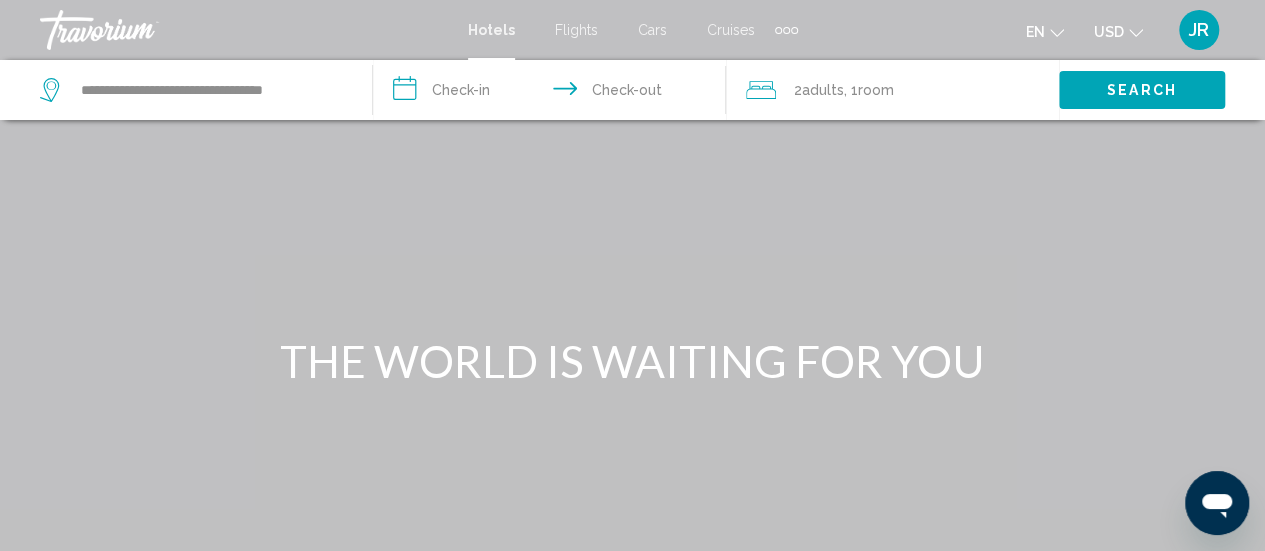 click on "**********" at bounding box center (553, 93) 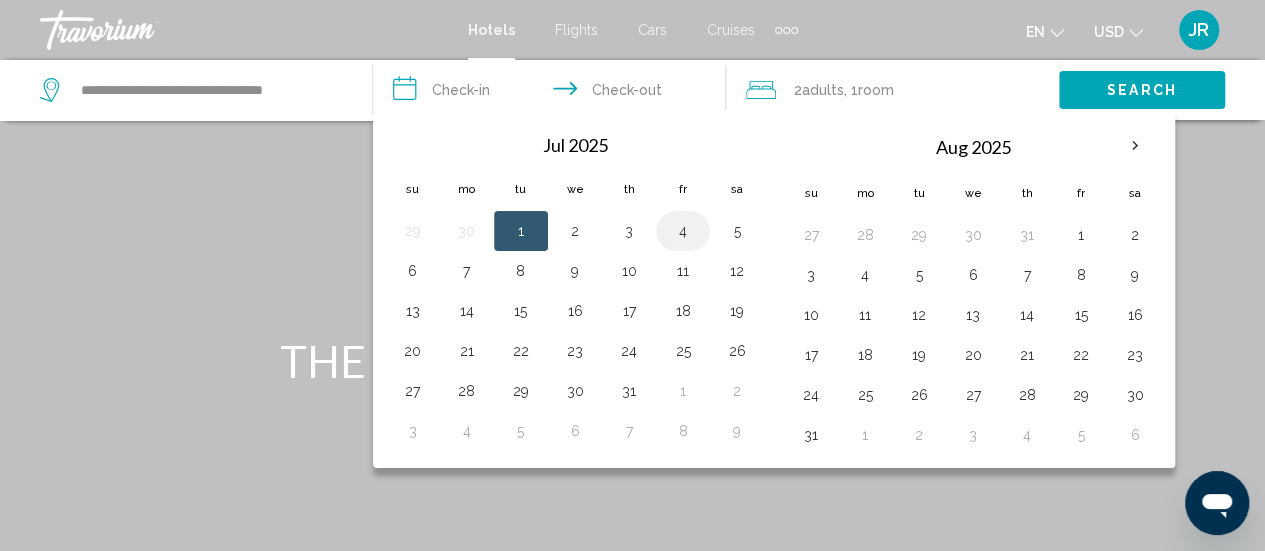 click on "4" at bounding box center [683, 231] 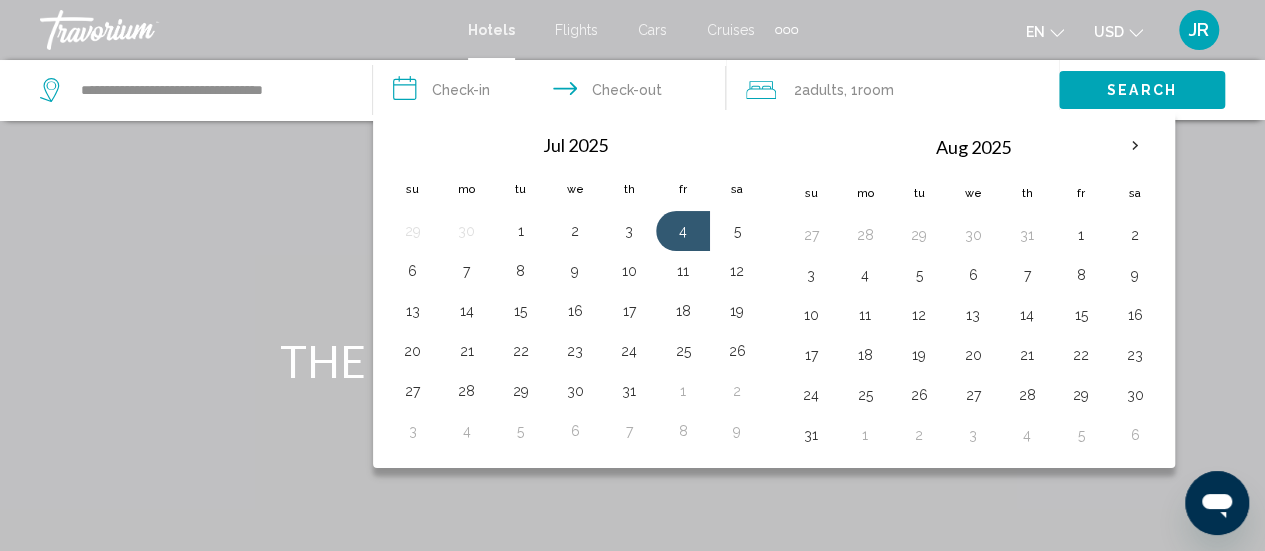 click on "**********" at bounding box center (553, 93) 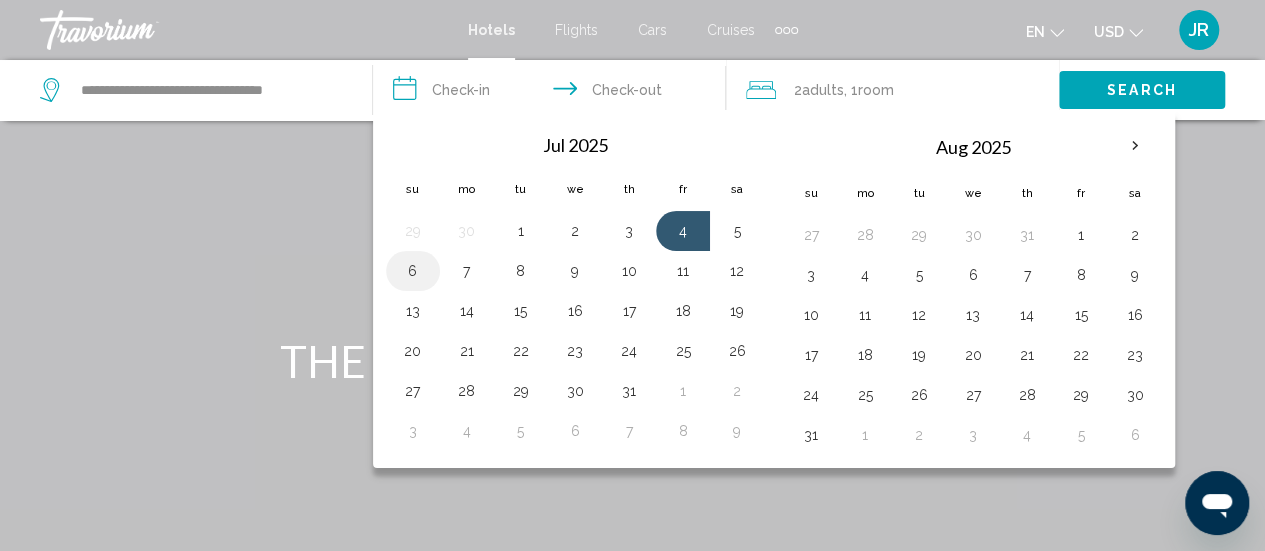 click on "6" at bounding box center [413, 271] 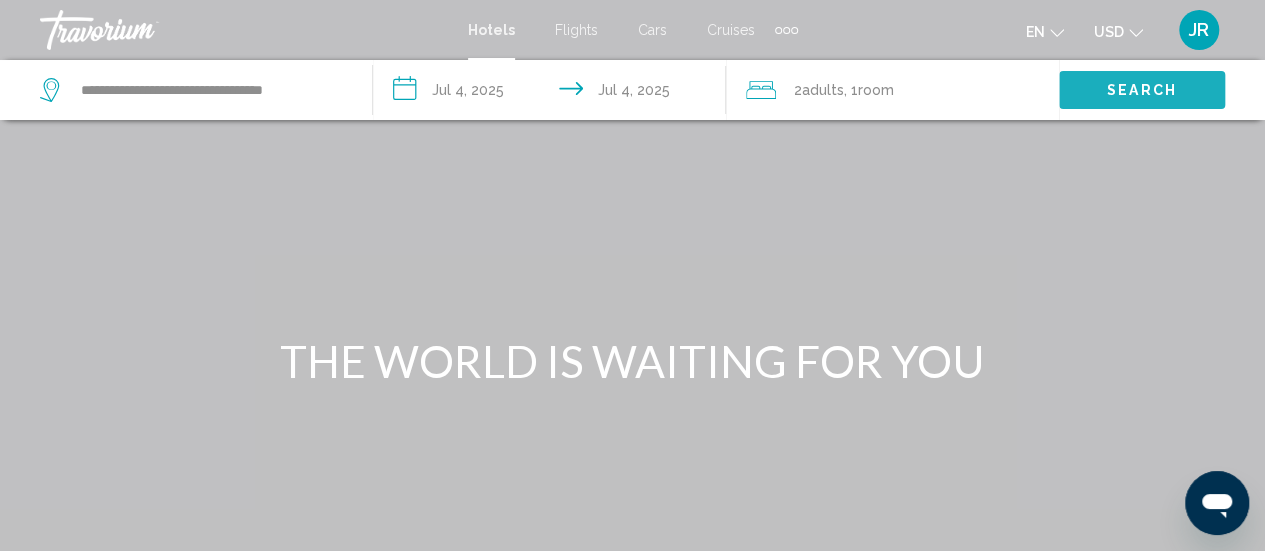 click on "Search" at bounding box center [1142, 91] 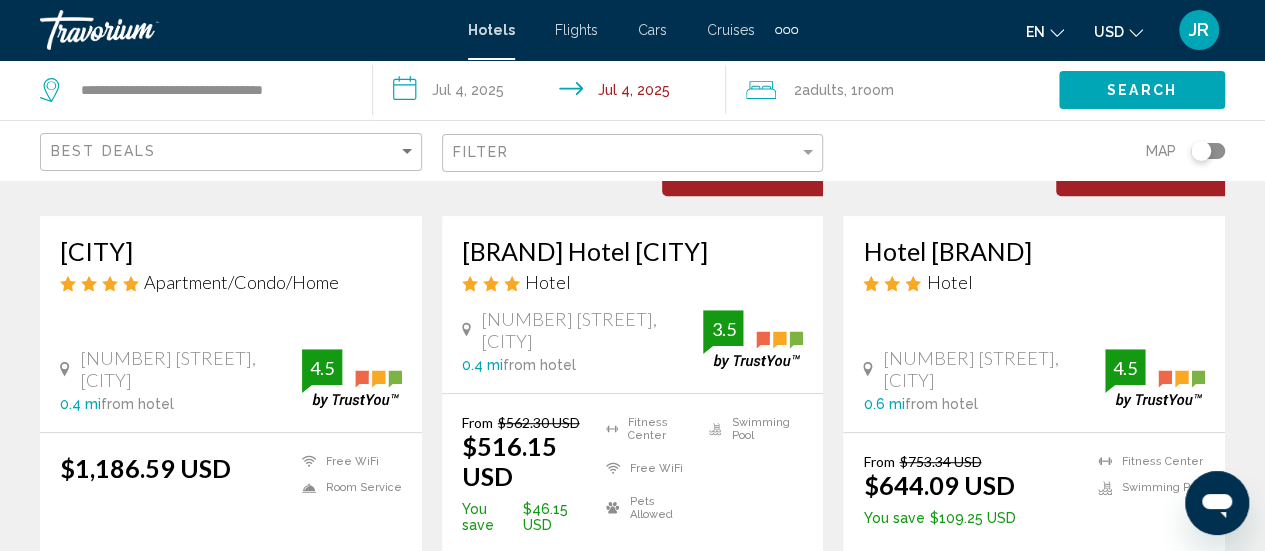 scroll, scrollTop: 0, scrollLeft: 0, axis: both 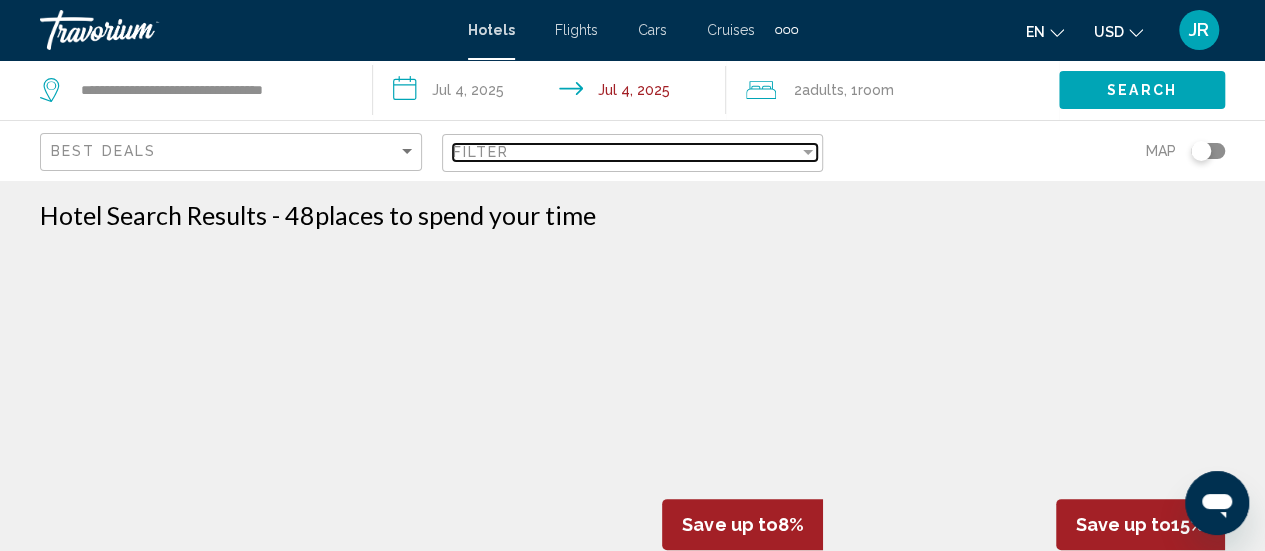 click on "Filter" at bounding box center (626, 152) 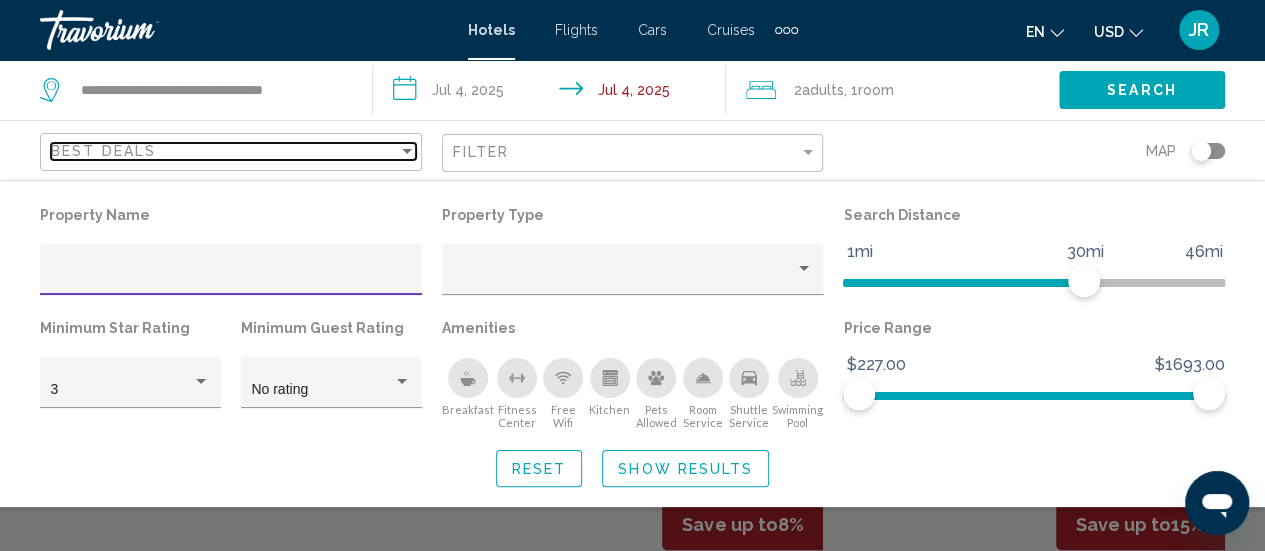 click at bounding box center (407, 151) 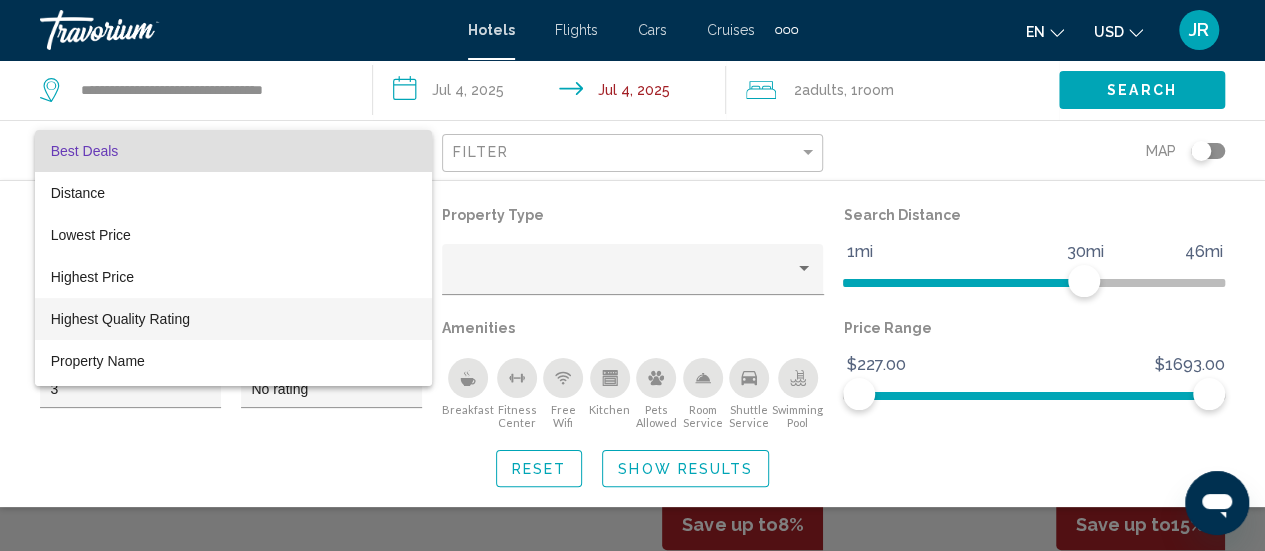 click on "Highest Quality Rating" at bounding box center (120, 319) 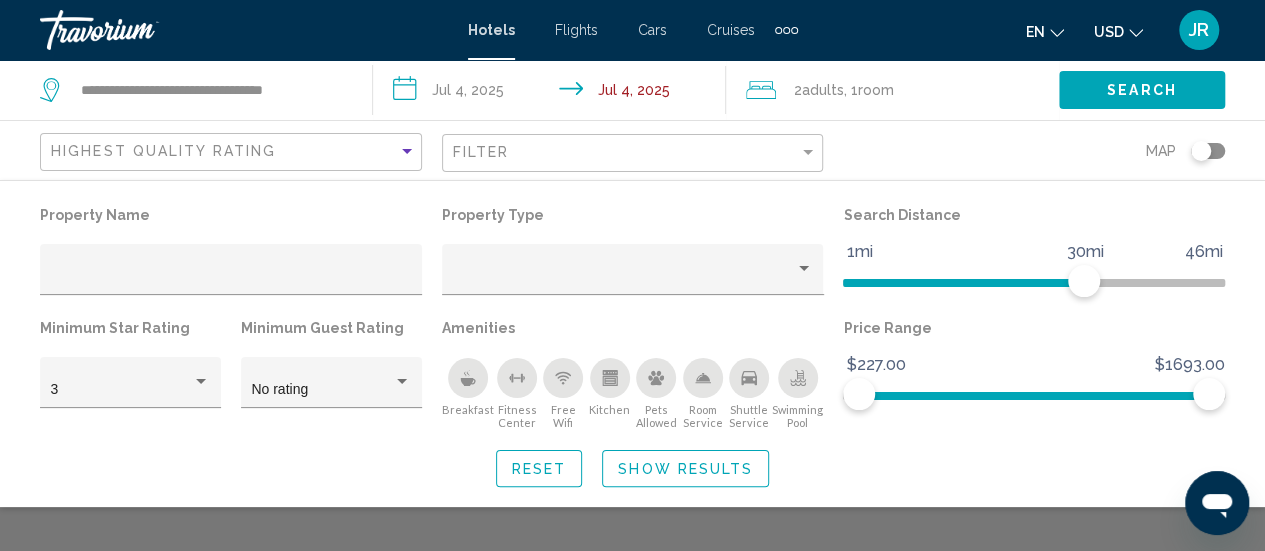click on "Search" at bounding box center (1142, 91) 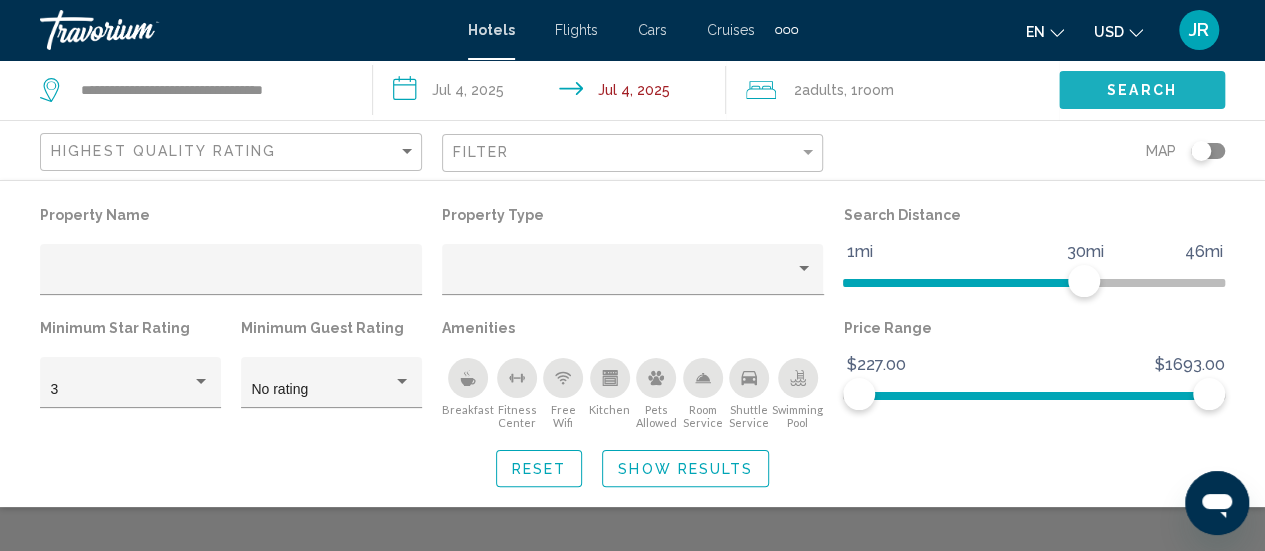 click on "Search" at bounding box center [1142, 91] 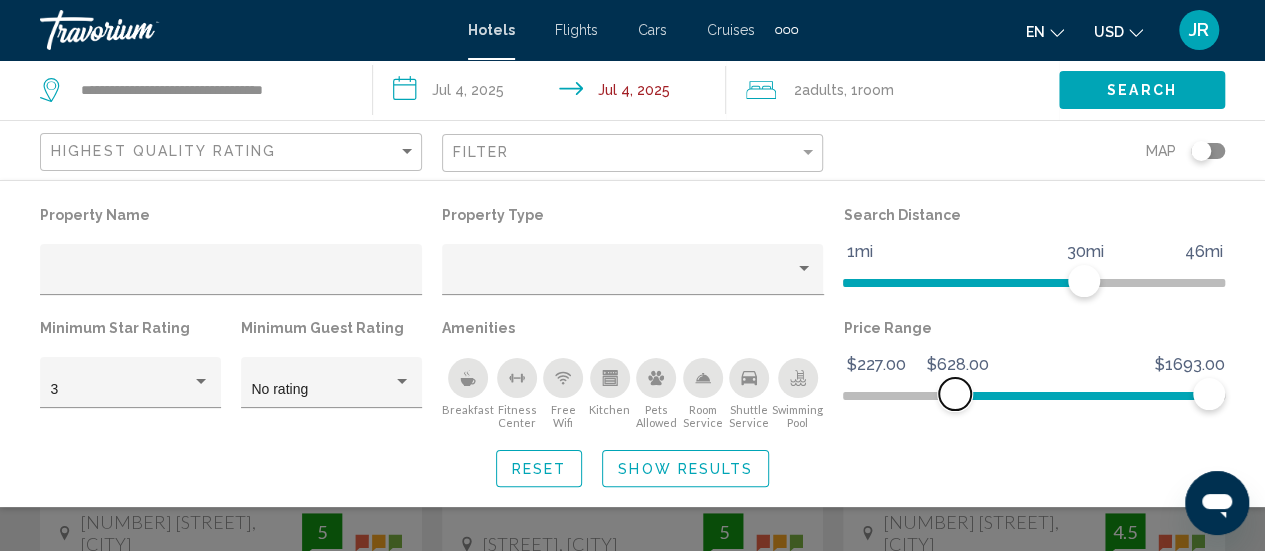 scroll, scrollTop: 141, scrollLeft: 0, axis: vertical 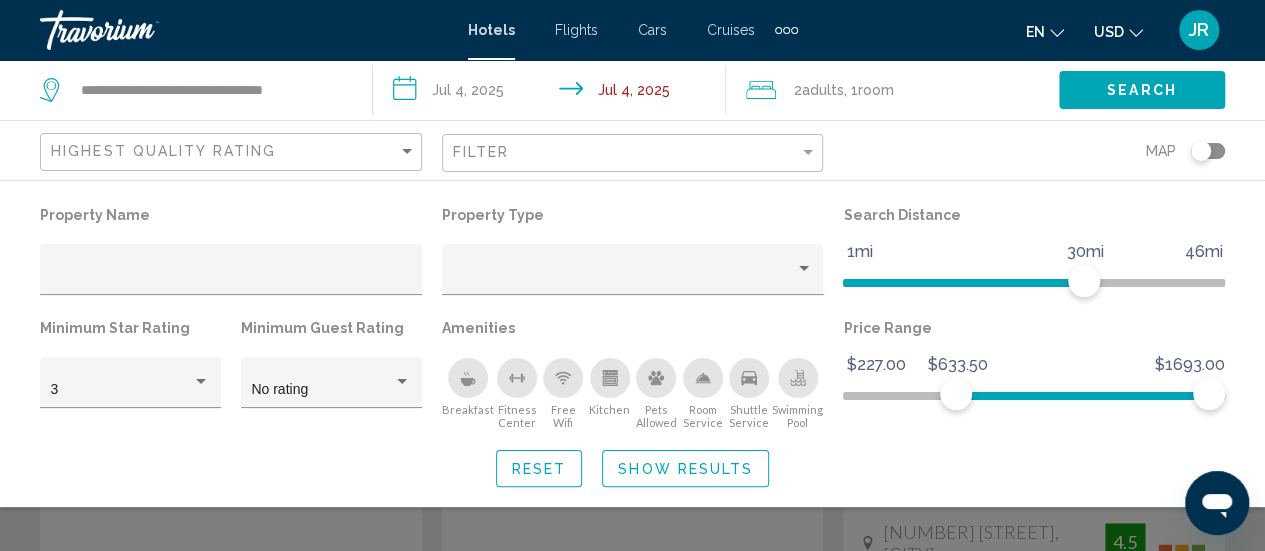 click on "Show Results" at bounding box center (685, 469) 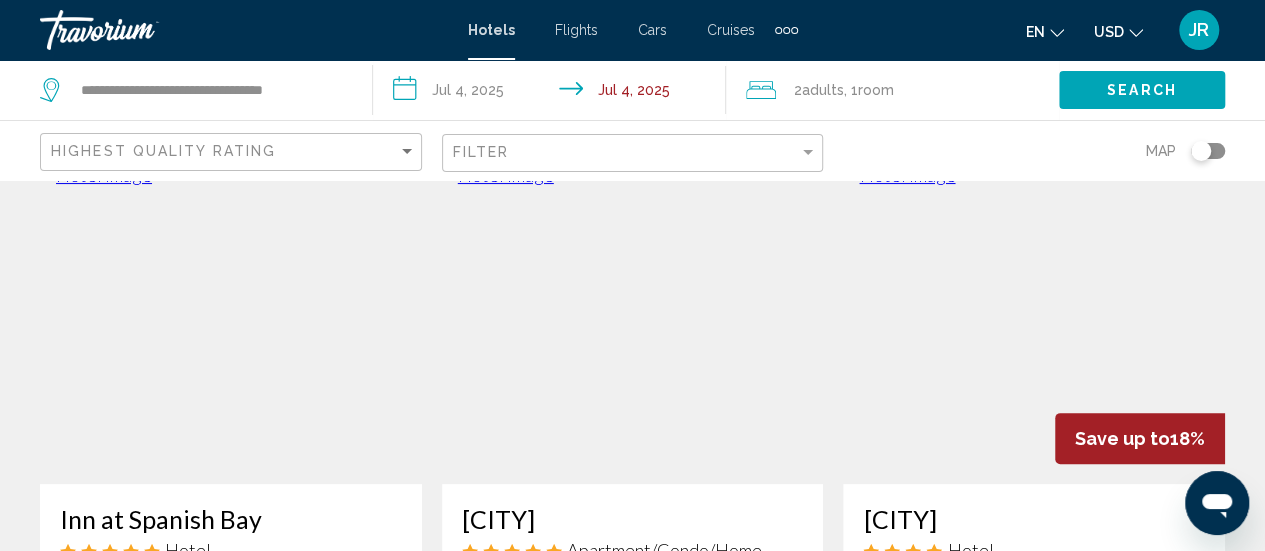 scroll, scrollTop: 0, scrollLeft: 0, axis: both 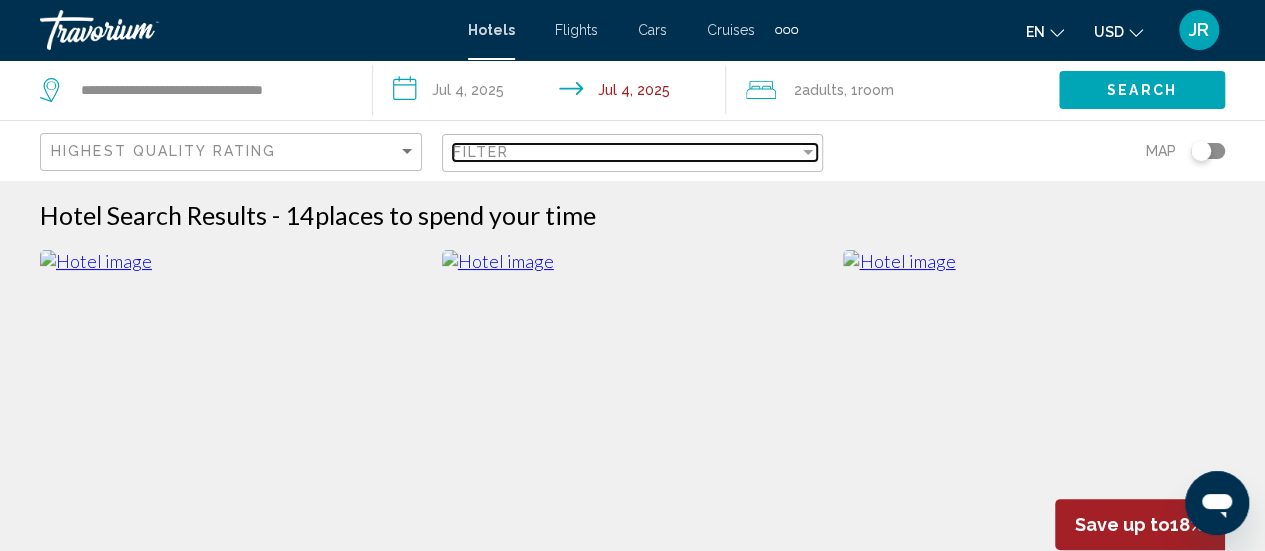 click on "Filter" at bounding box center [626, 152] 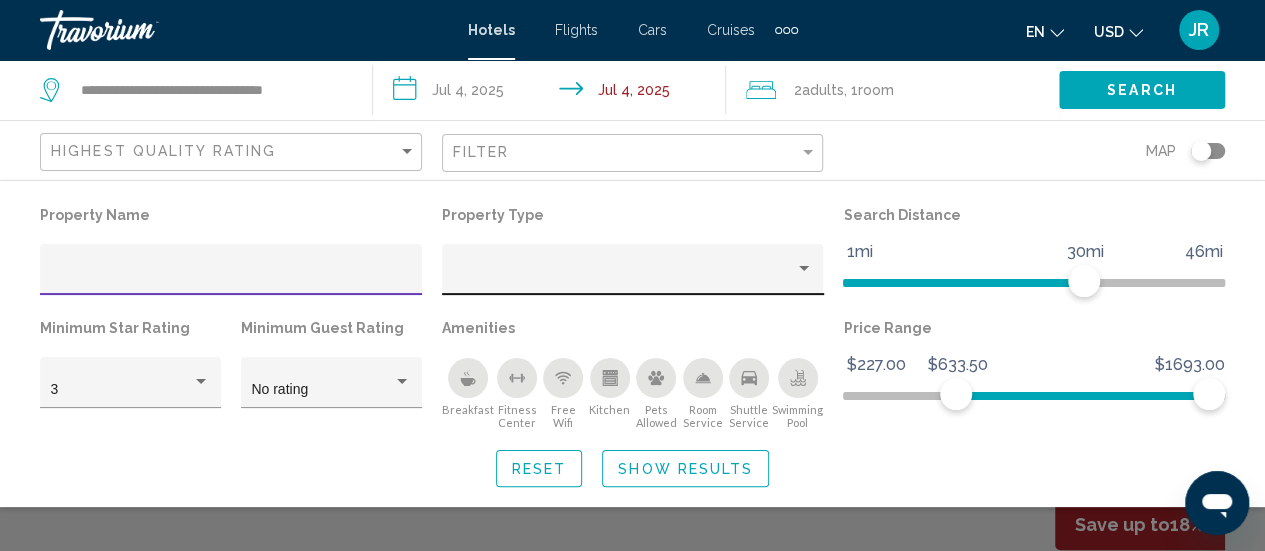 click at bounding box center (804, 268) 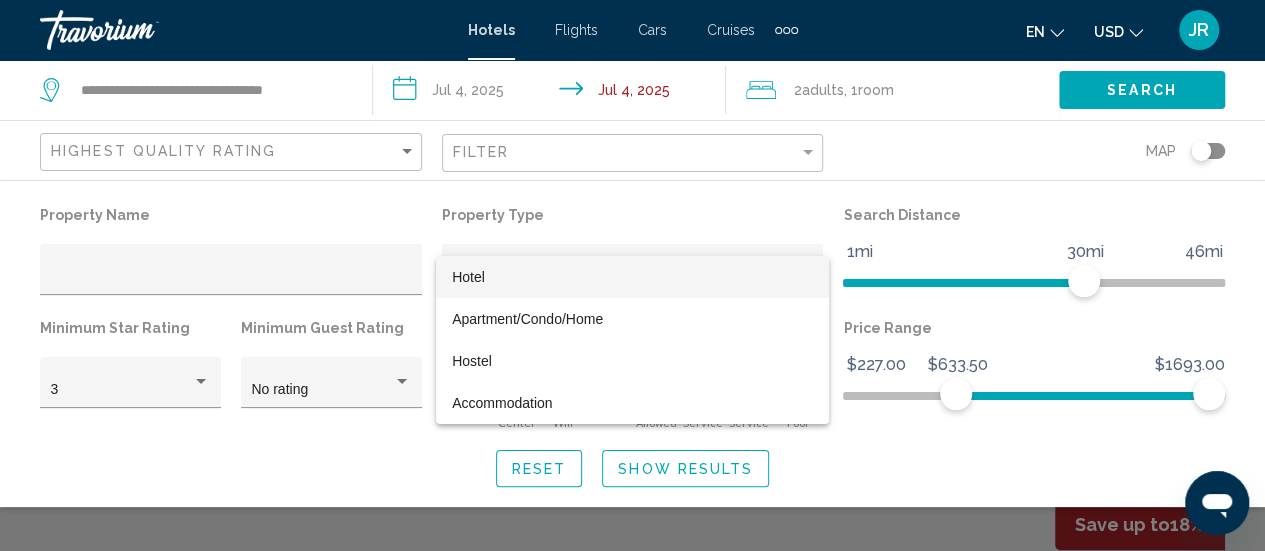 click on "Hotel" at bounding box center (468, 277) 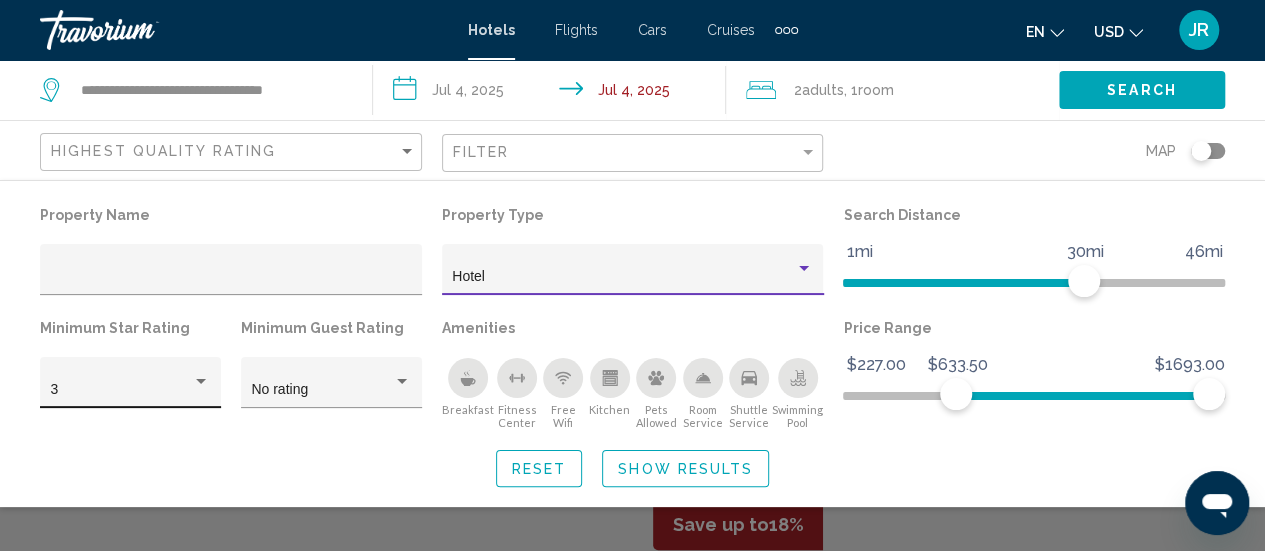 click at bounding box center [201, 382] 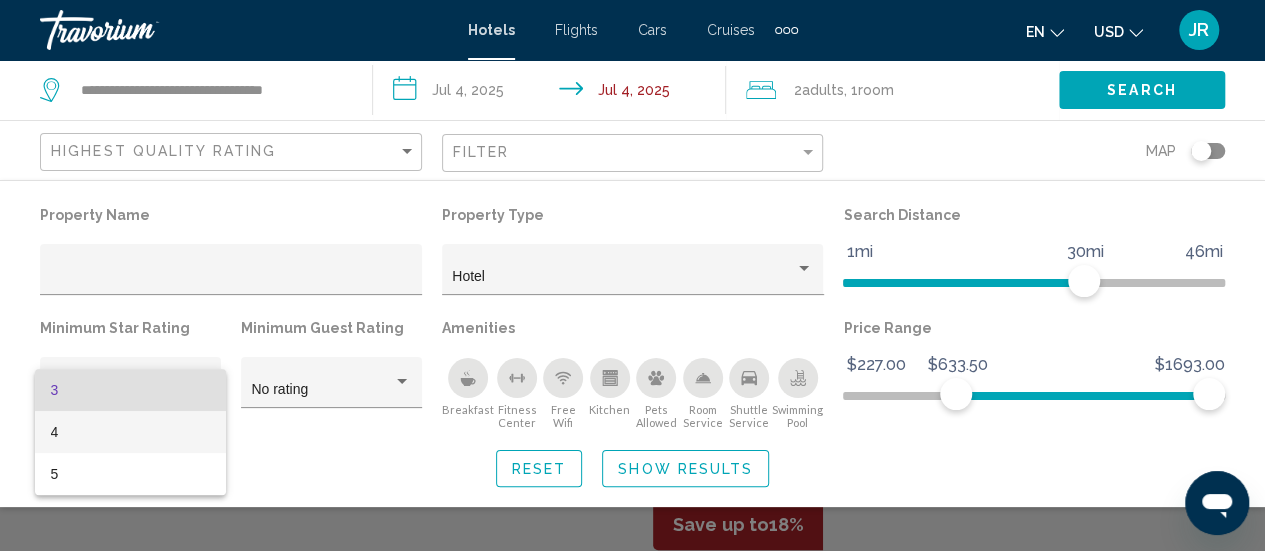 click on "4" at bounding box center (131, 432) 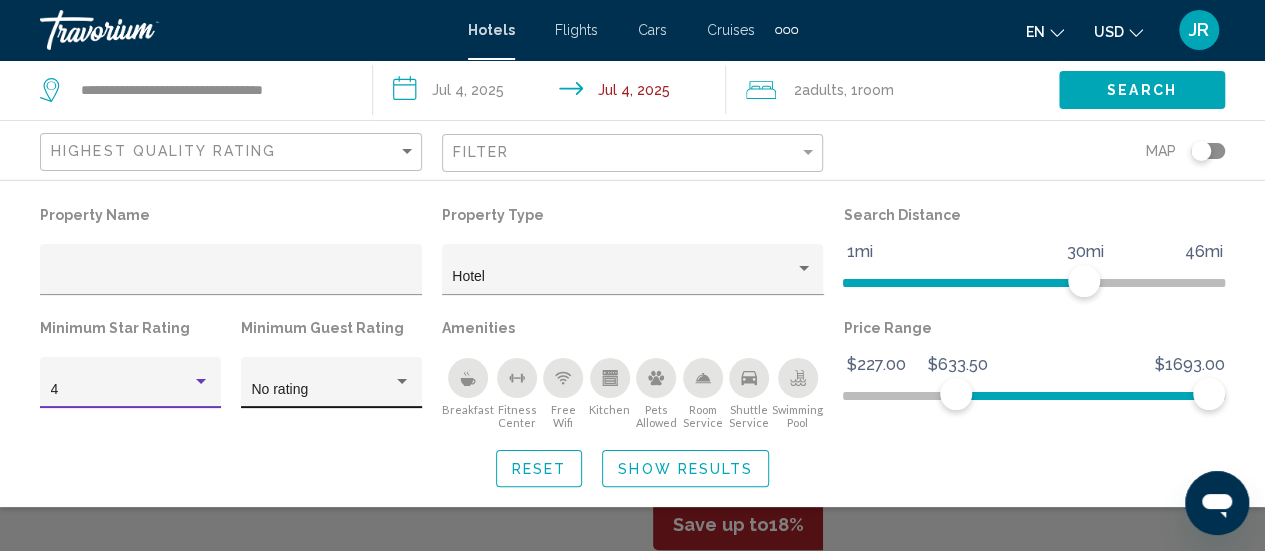 click on "No rating" at bounding box center [331, 390] 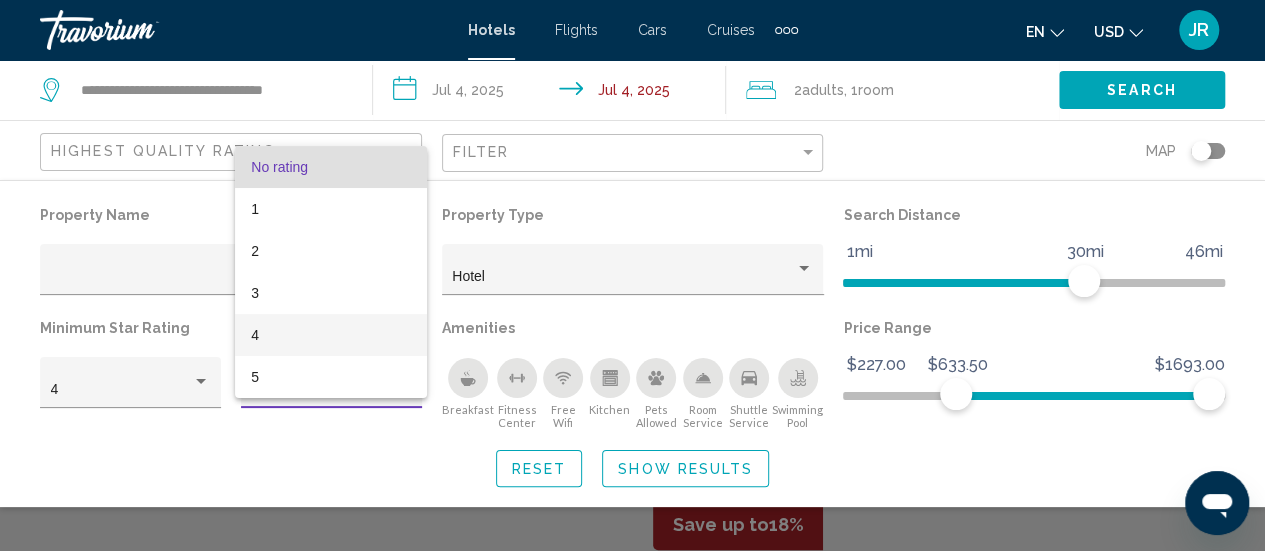 click on "4" at bounding box center (331, 335) 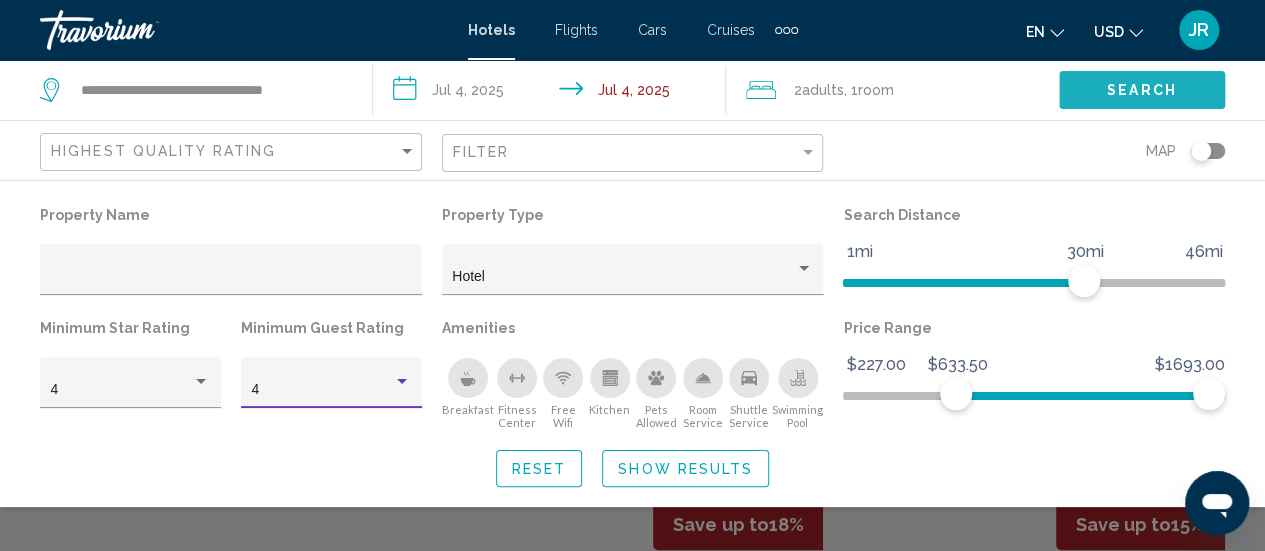click on "Search" at bounding box center (1142, 91) 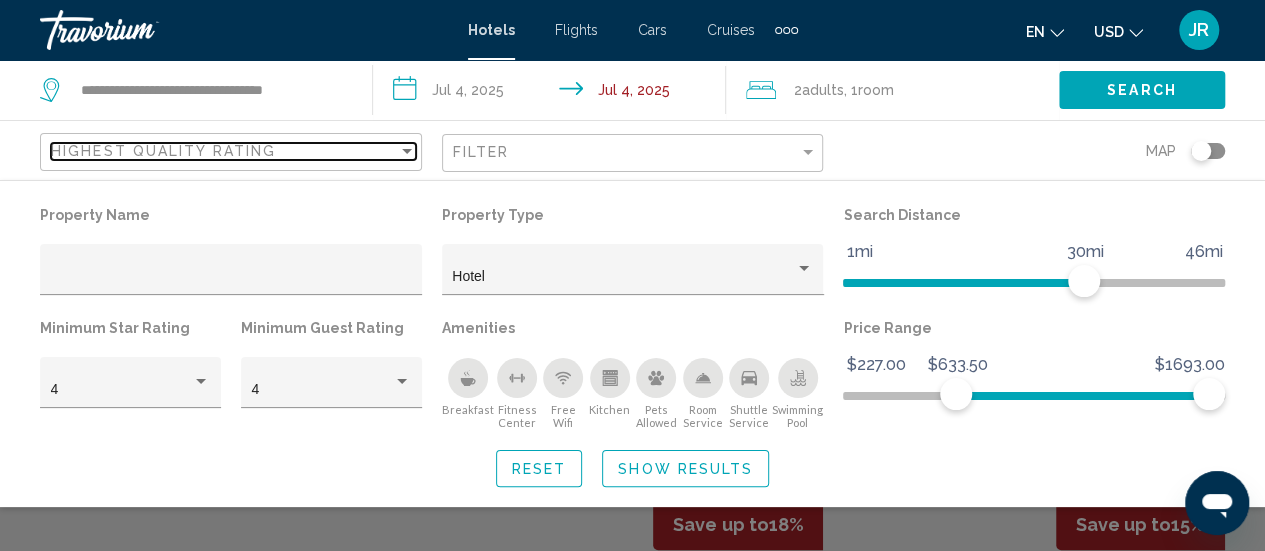 click at bounding box center (407, 151) 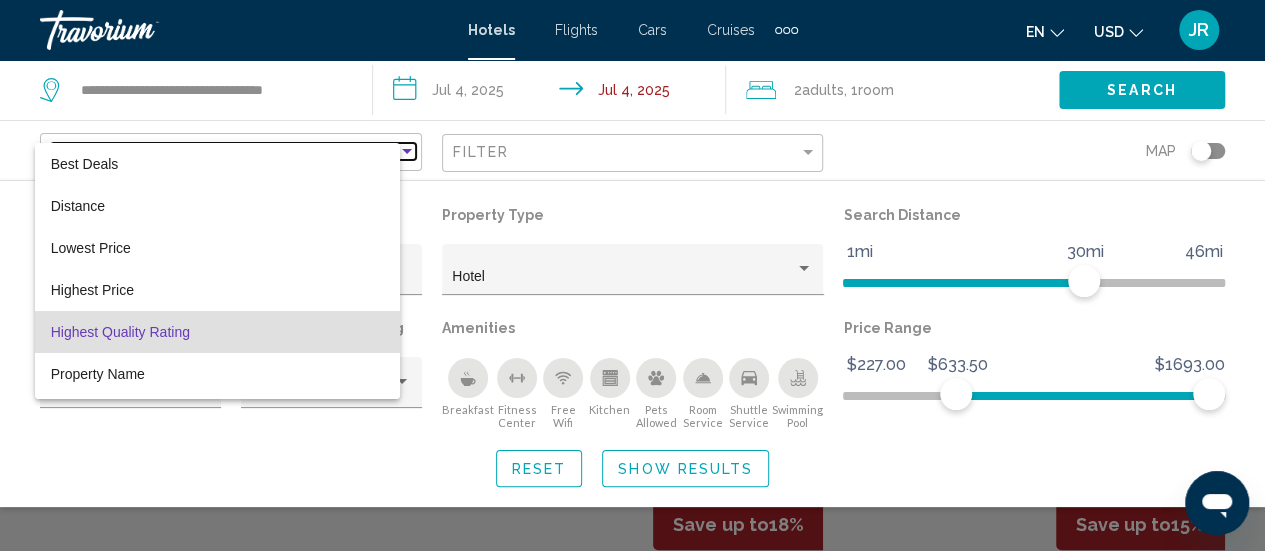 scroll, scrollTop: 38, scrollLeft: 0, axis: vertical 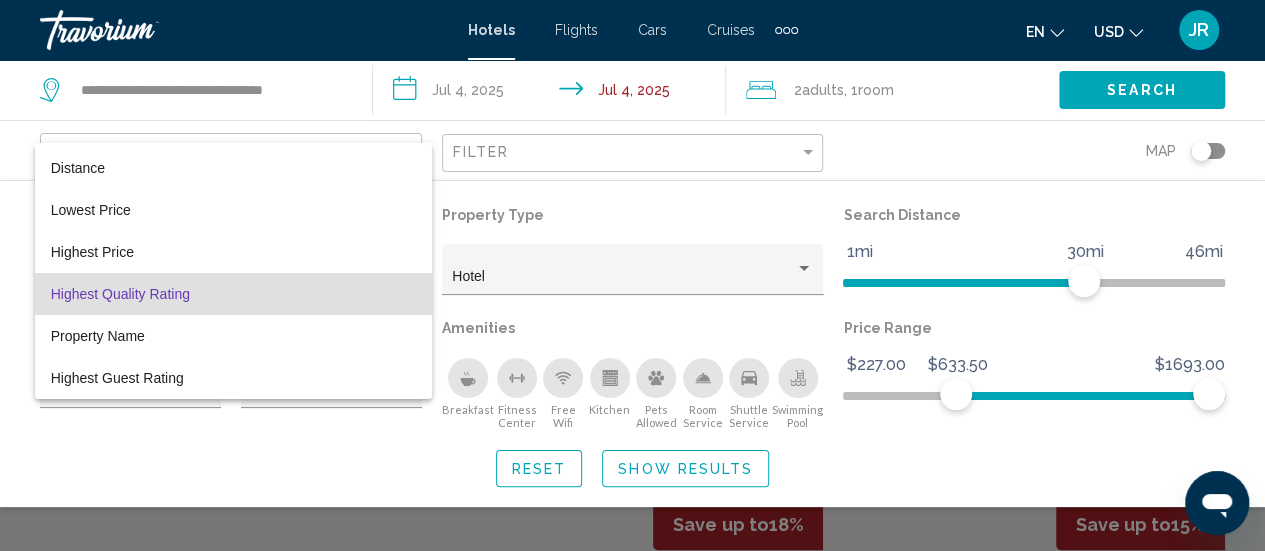 click at bounding box center (632, 275) 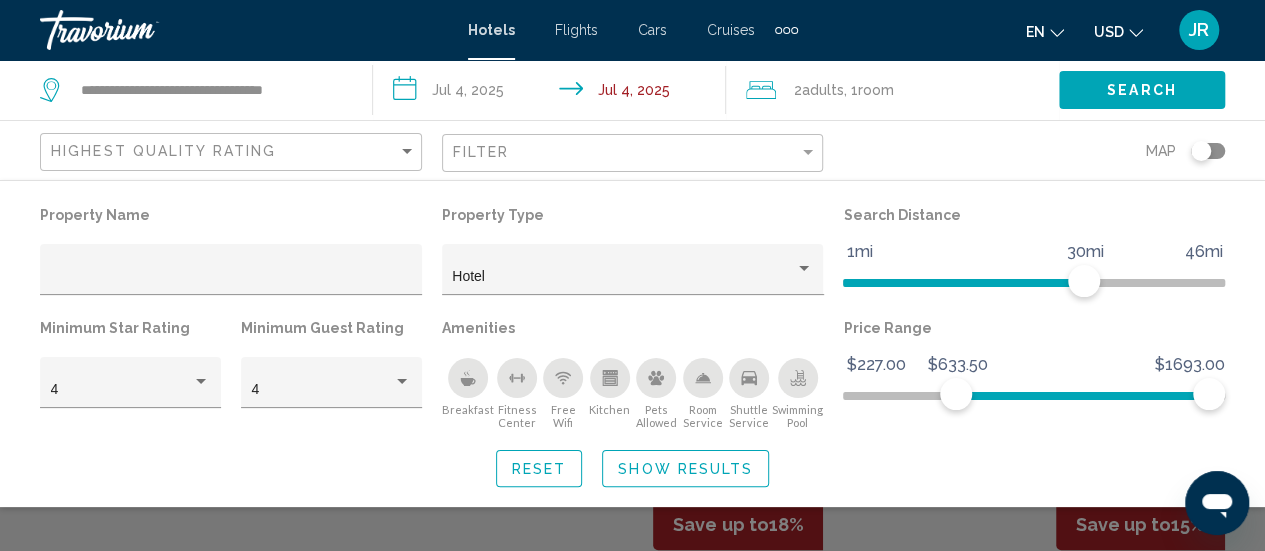 click on "Search" at bounding box center [1142, 89] 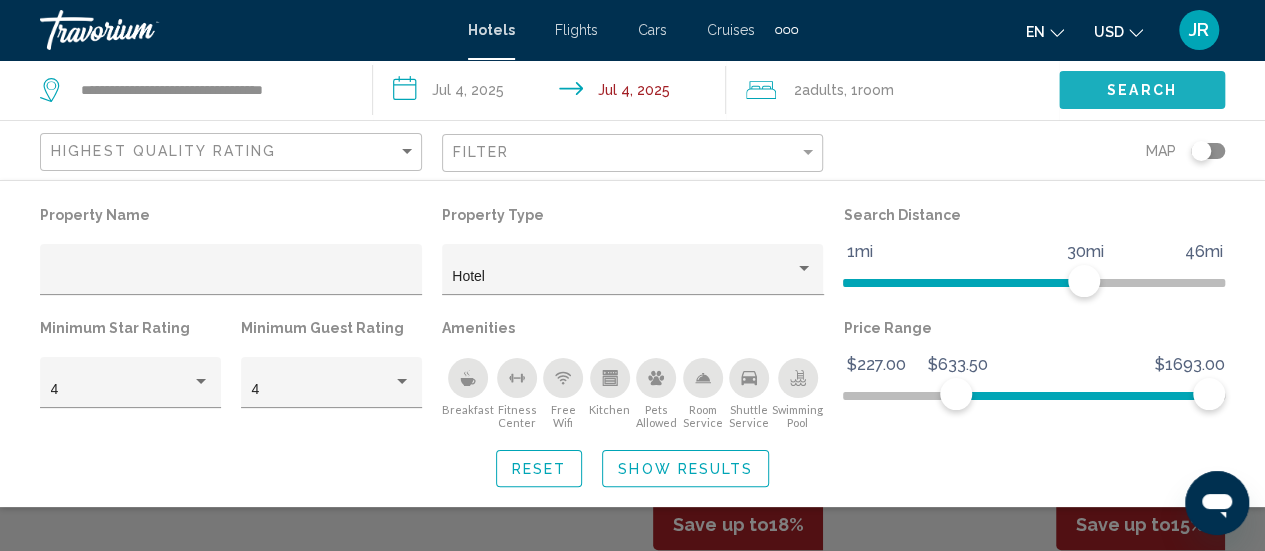 click on "Search" at bounding box center [1142, 89] 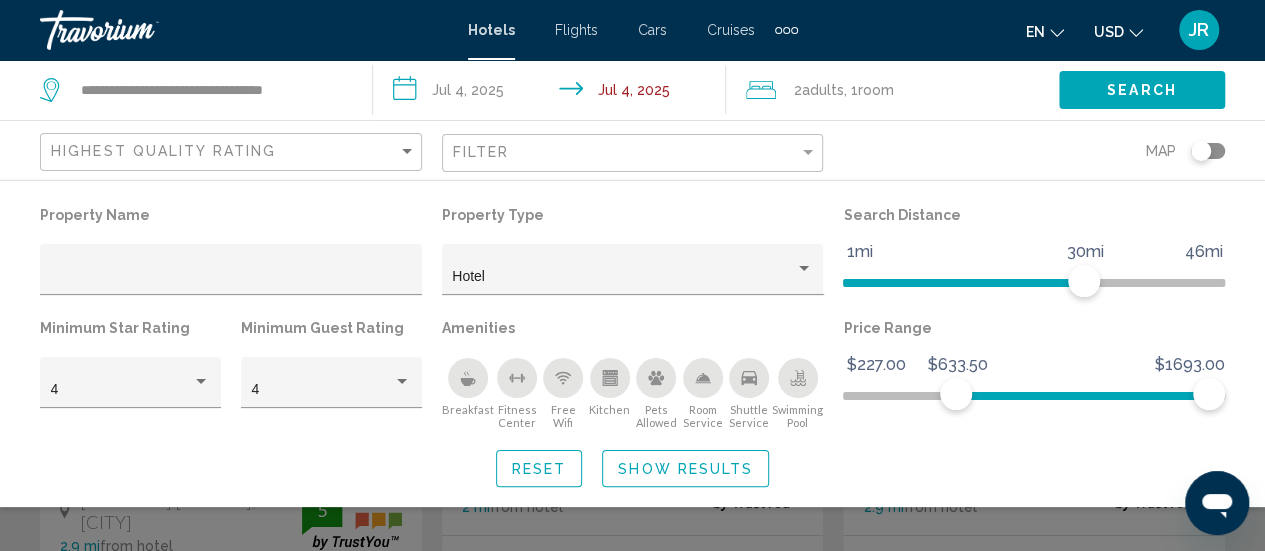 scroll, scrollTop: 163, scrollLeft: 0, axis: vertical 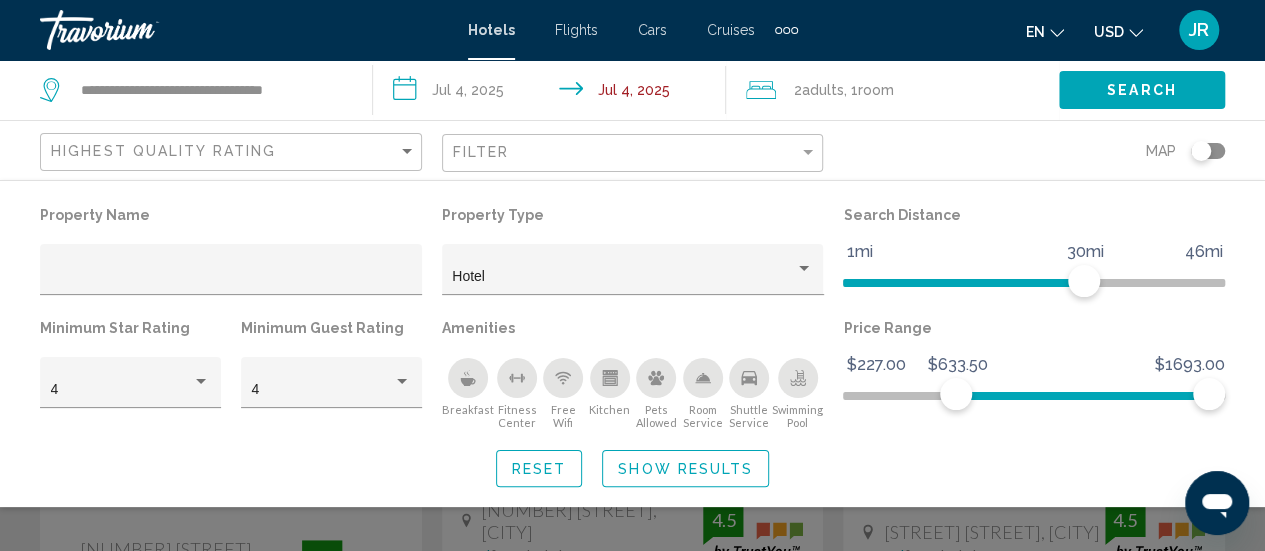 click at bounding box center [632, 425] 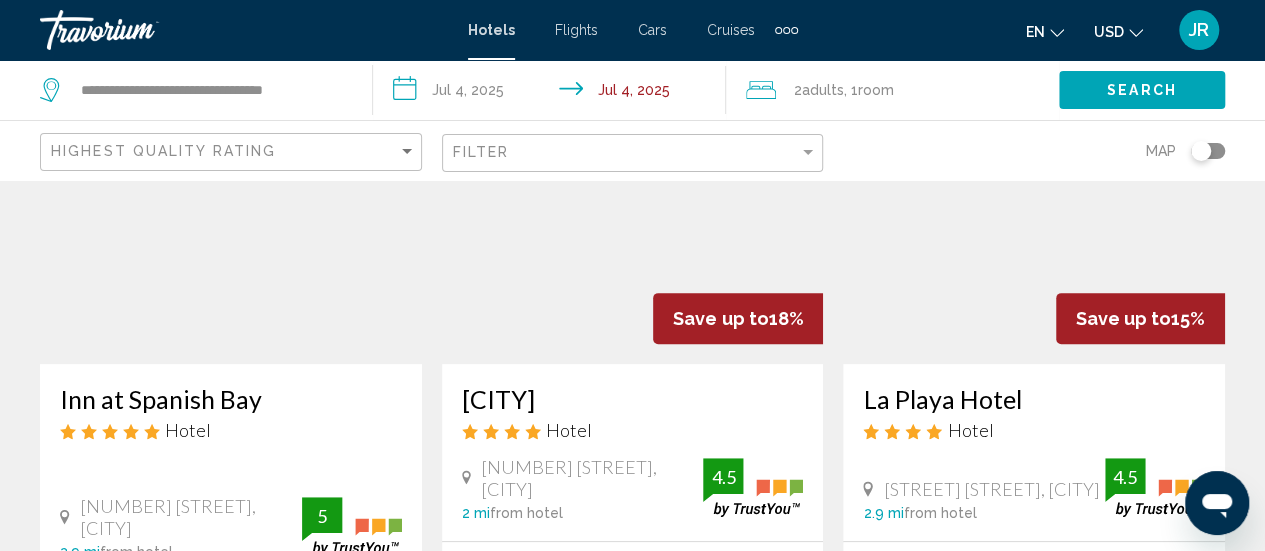 scroll, scrollTop: 204, scrollLeft: 0, axis: vertical 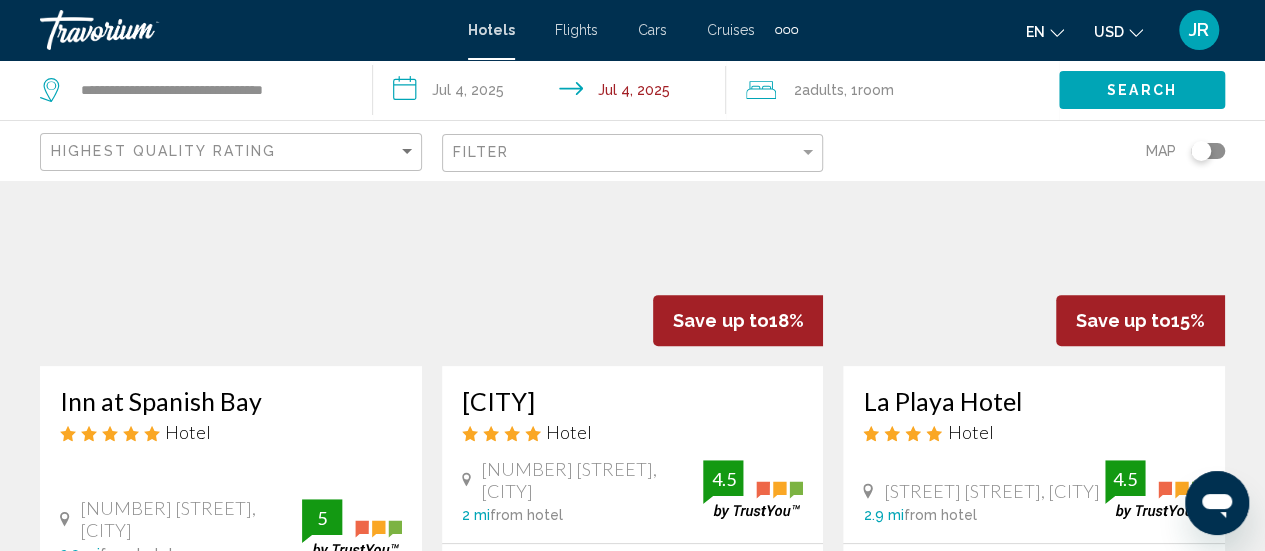 click at bounding box center (633, 206) 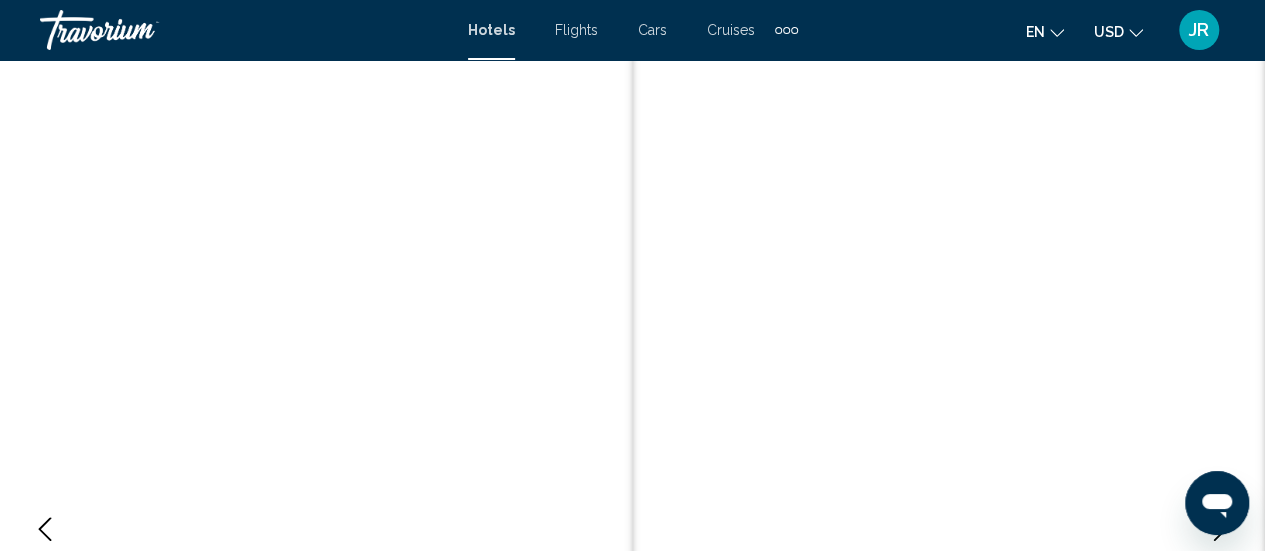 scroll, scrollTop: 0, scrollLeft: 0, axis: both 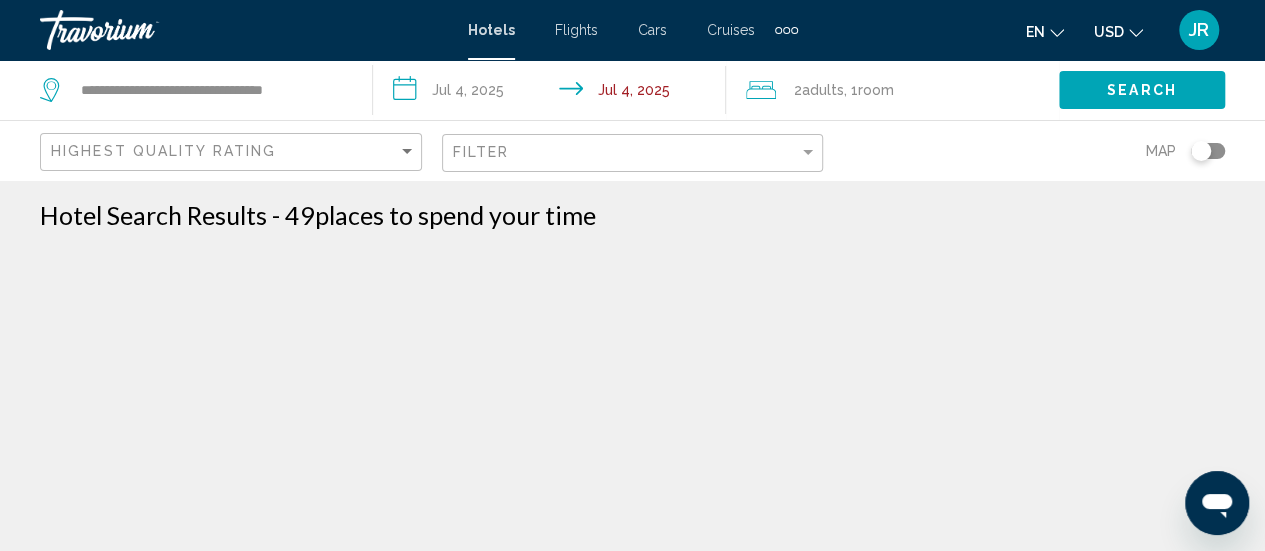 click on "Hotels" at bounding box center (491, 30) 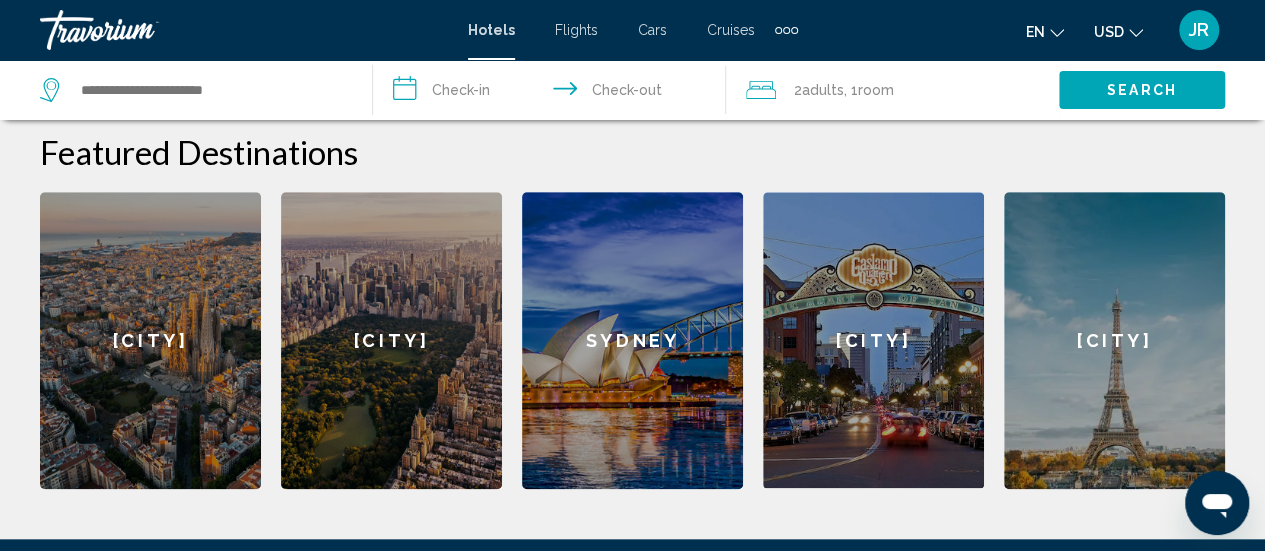 scroll, scrollTop: 789, scrollLeft: 0, axis: vertical 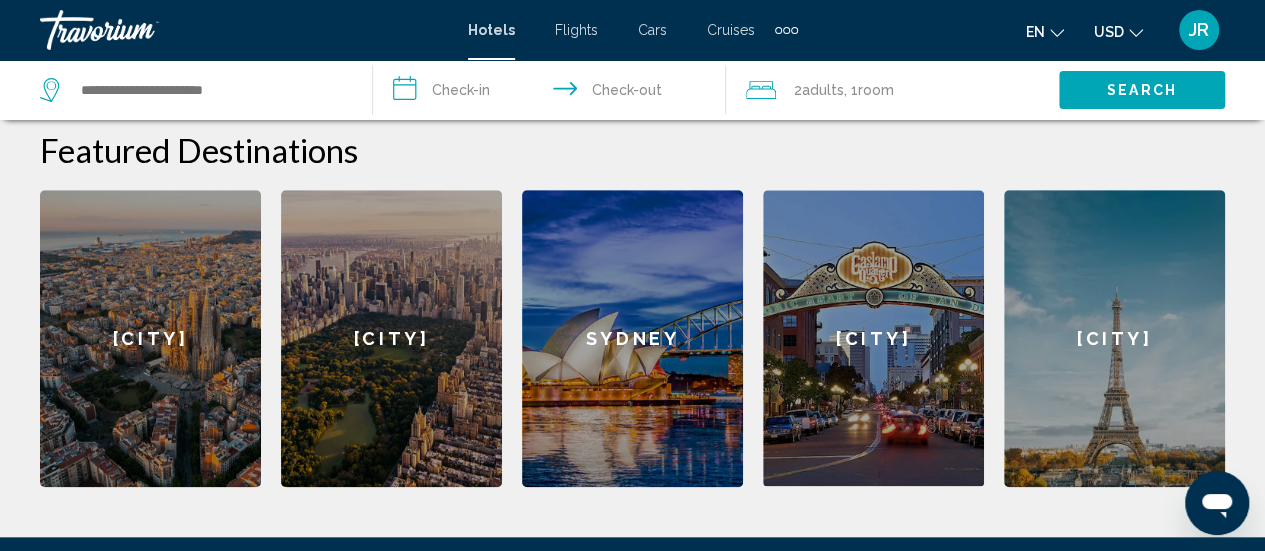 click on "[CITY]" at bounding box center [873, 338] 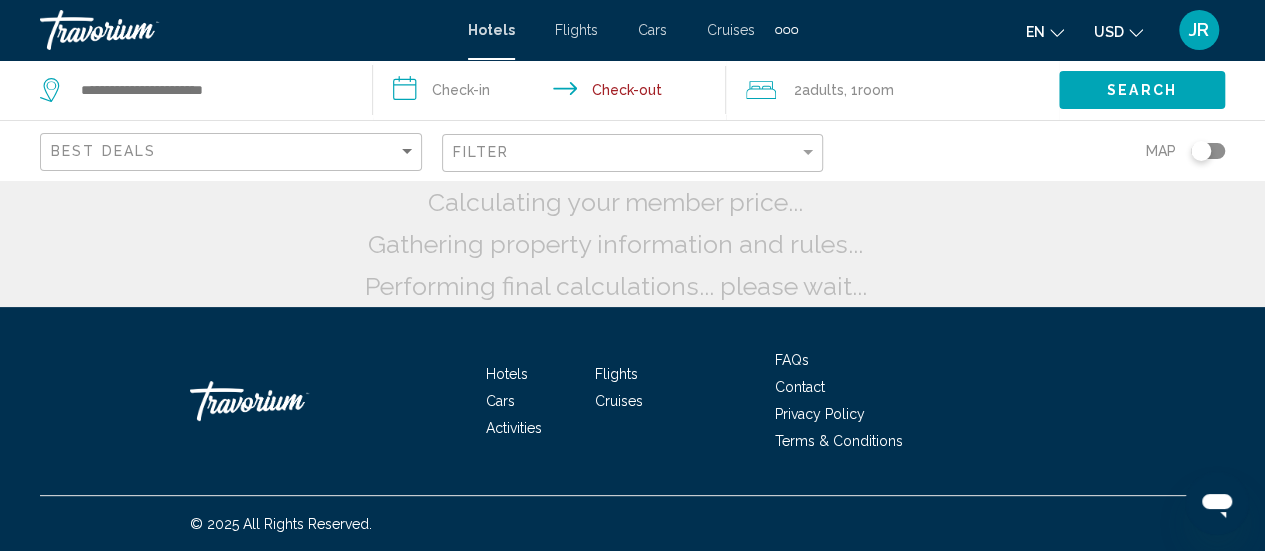 scroll, scrollTop: 0, scrollLeft: 0, axis: both 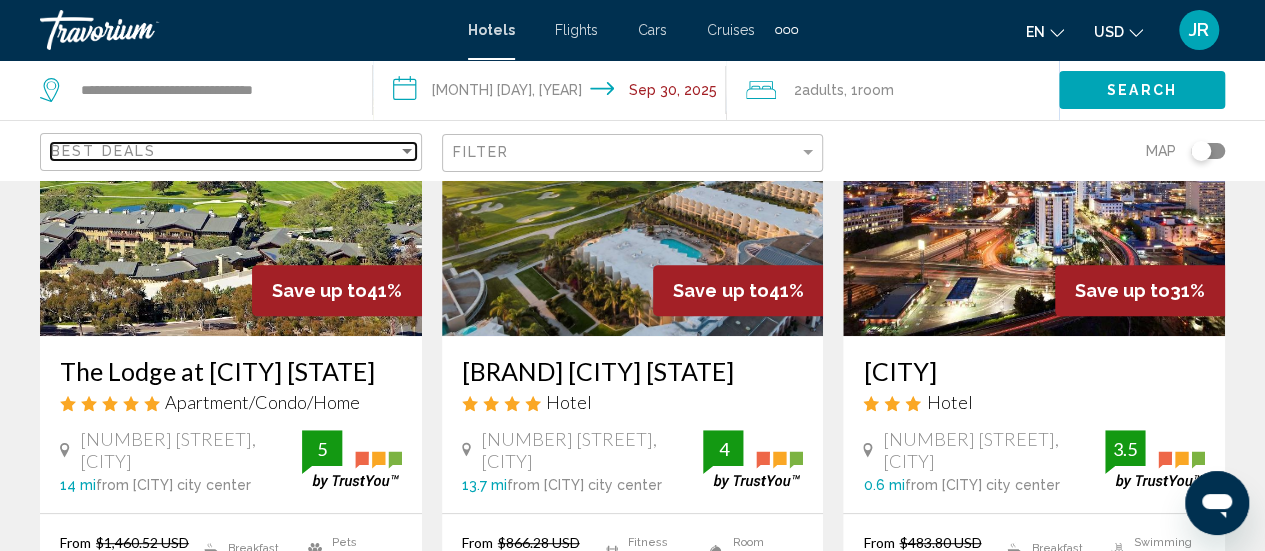 click on "Best Deals" at bounding box center (224, 151) 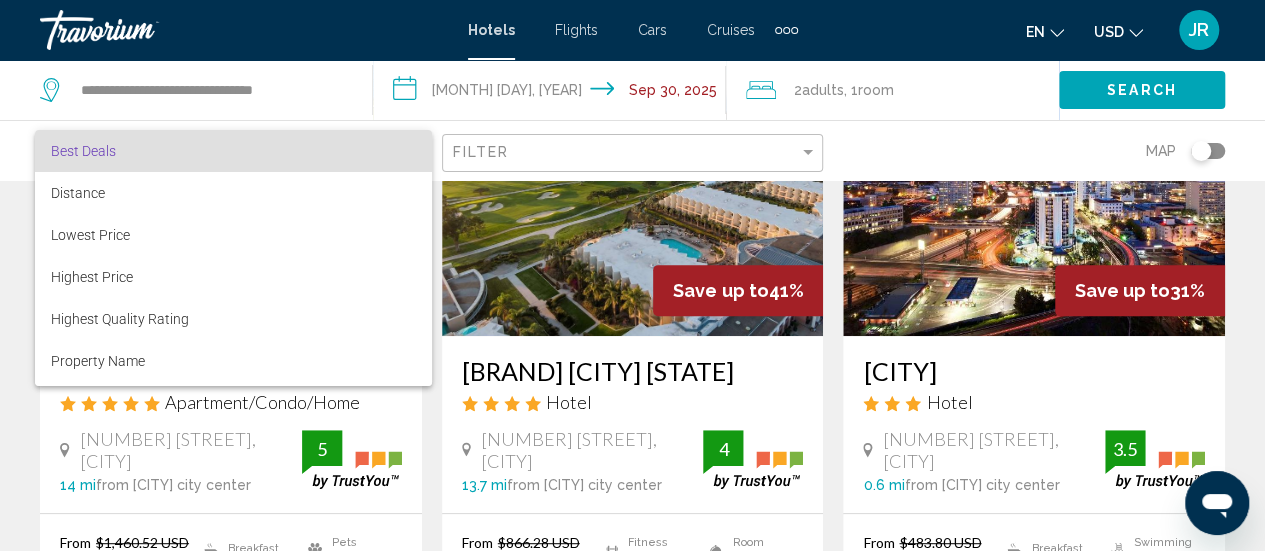 click at bounding box center (632, 275) 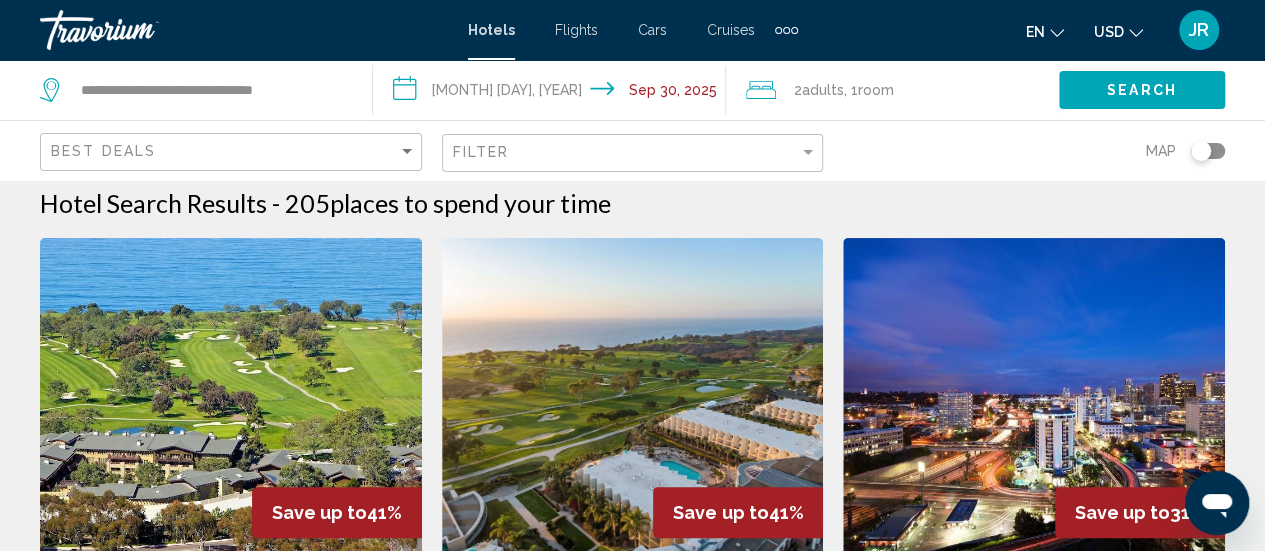 scroll, scrollTop: 0, scrollLeft: 0, axis: both 